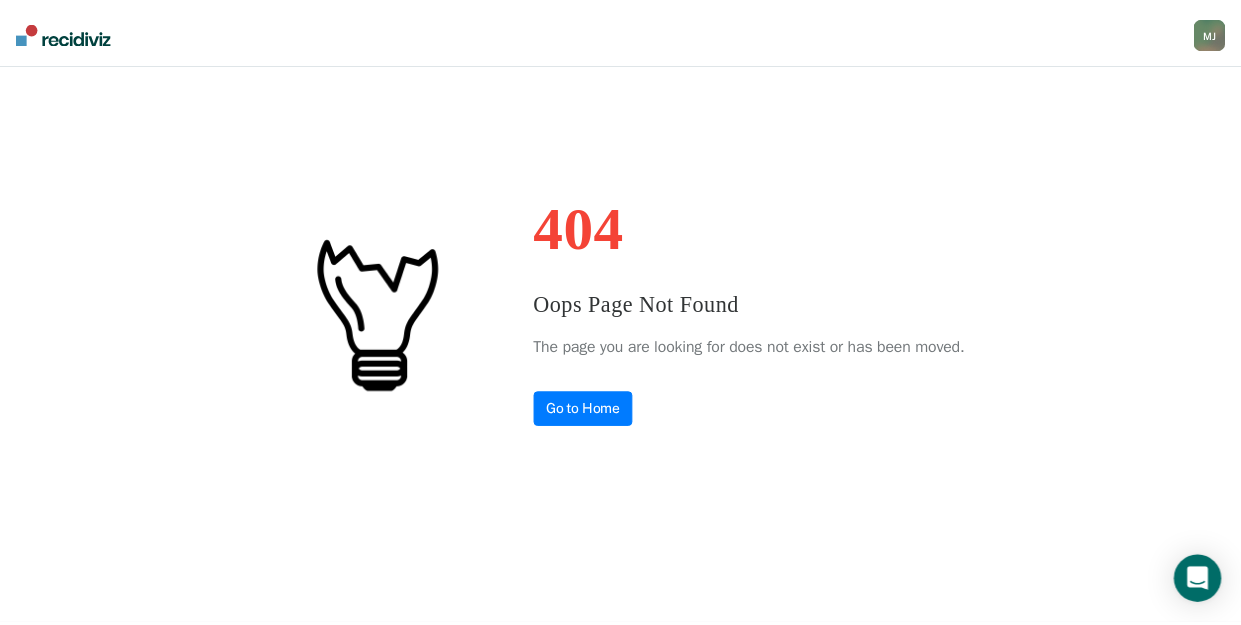 scroll, scrollTop: 0, scrollLeft: 0, axis: both 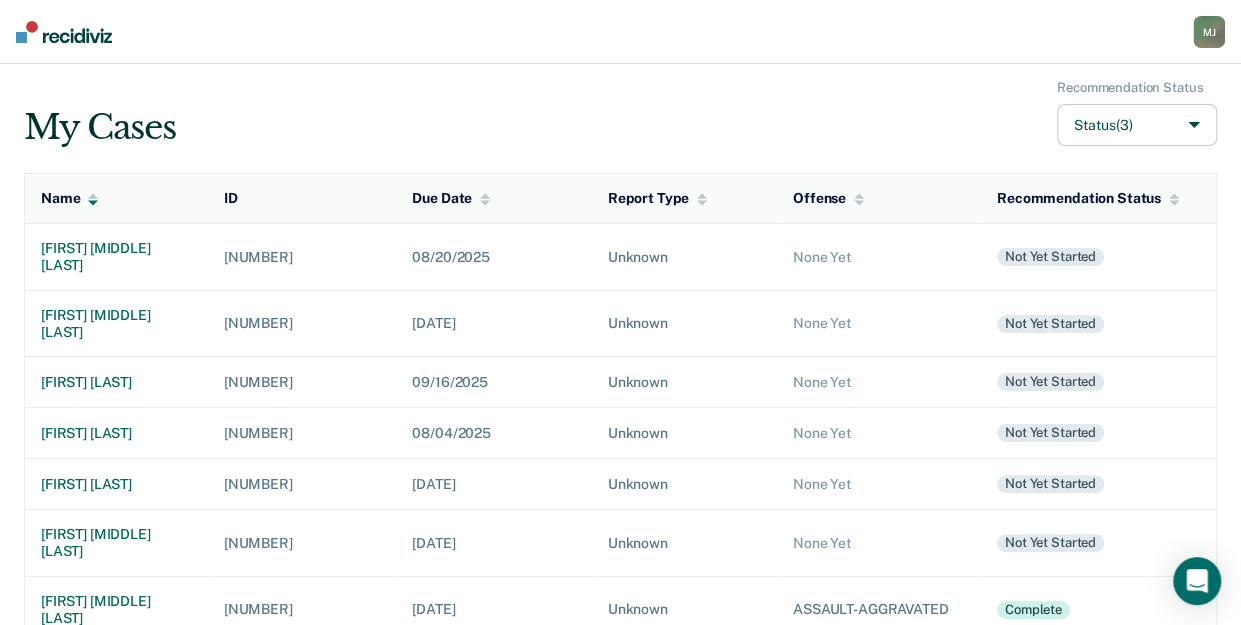 click on "Status  (3)" at bounding box center [1137, 125] 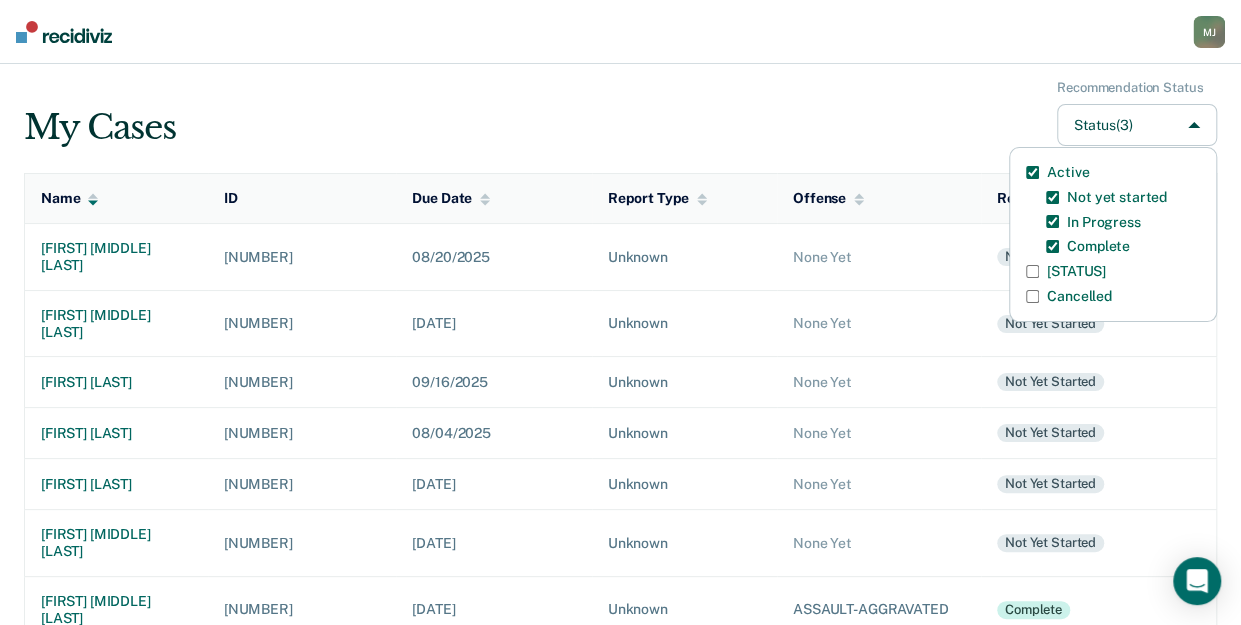 click on "[STATUS]" at bounding box center [1076, 271] 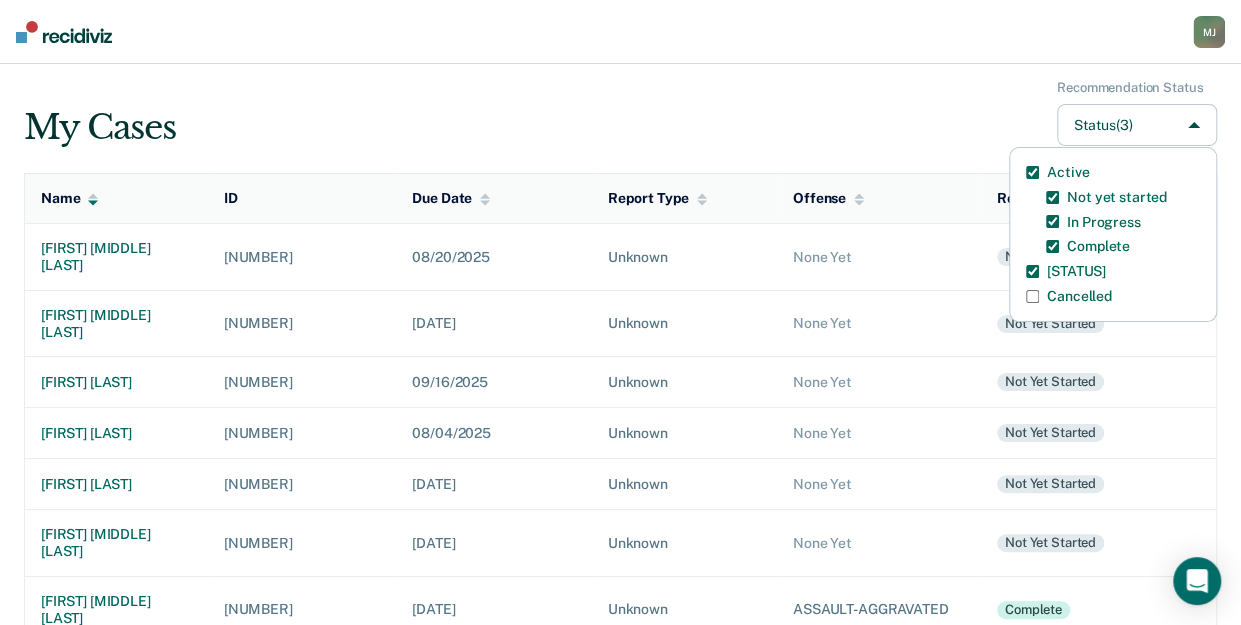 checkbox on "true" 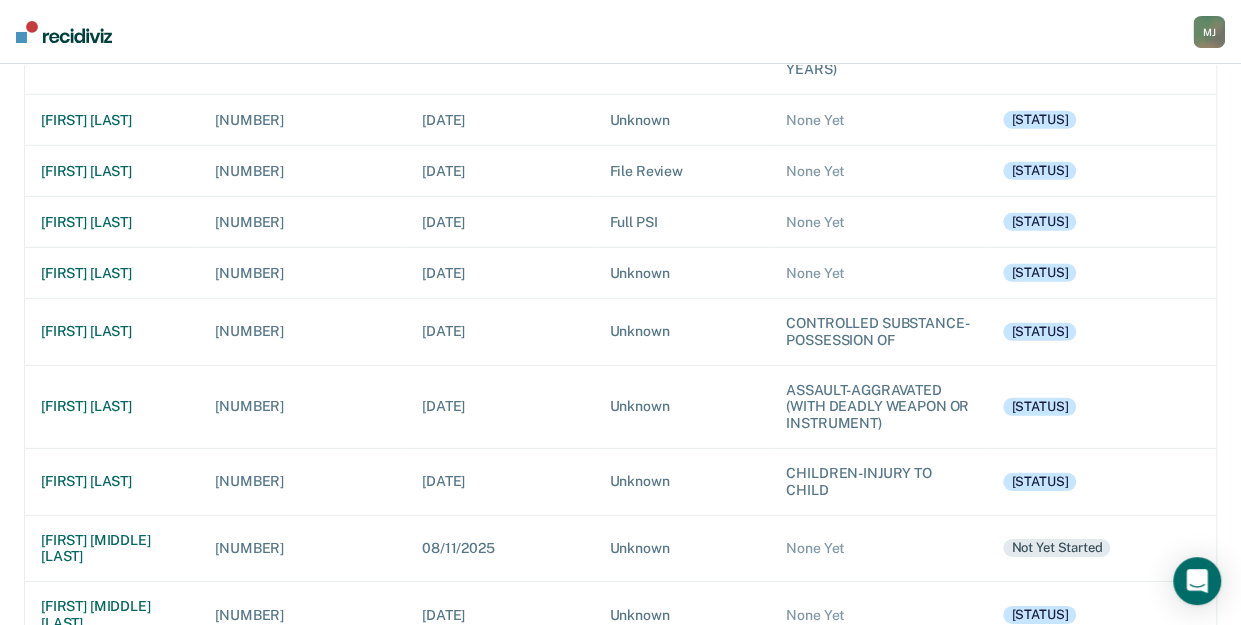scroll, scrollTop: 6500, scrollLeft: 0, axis: vertical 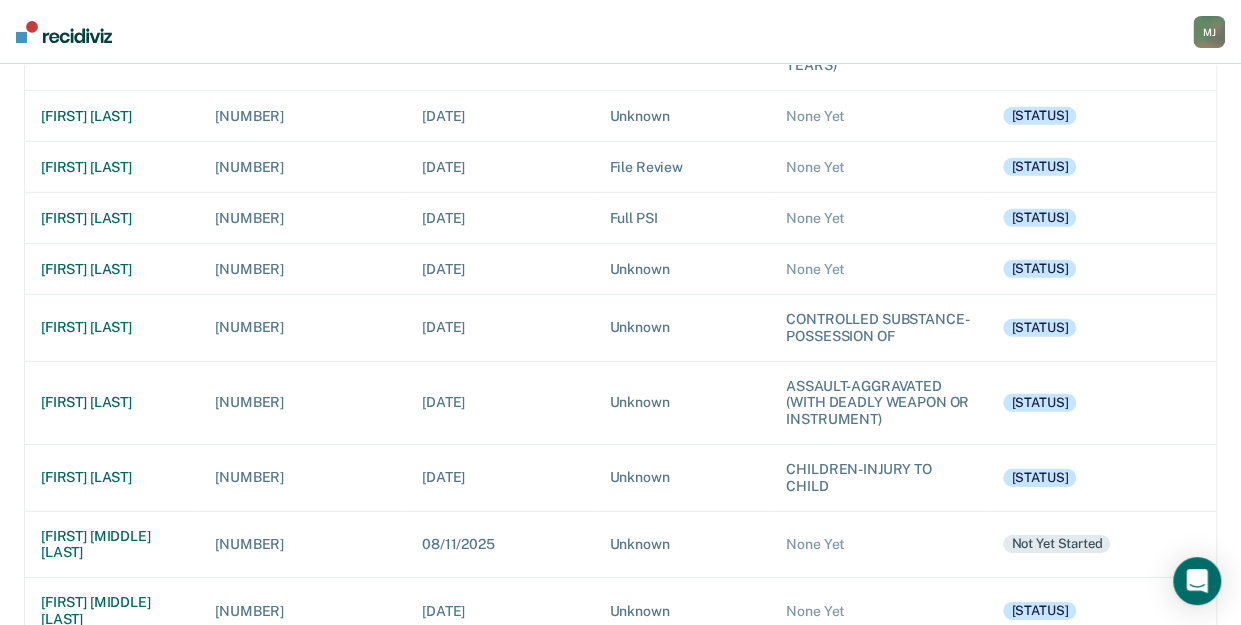 click on "[FIRST] [MIDDLE] [LAST]" at bounding box center (112, 729) 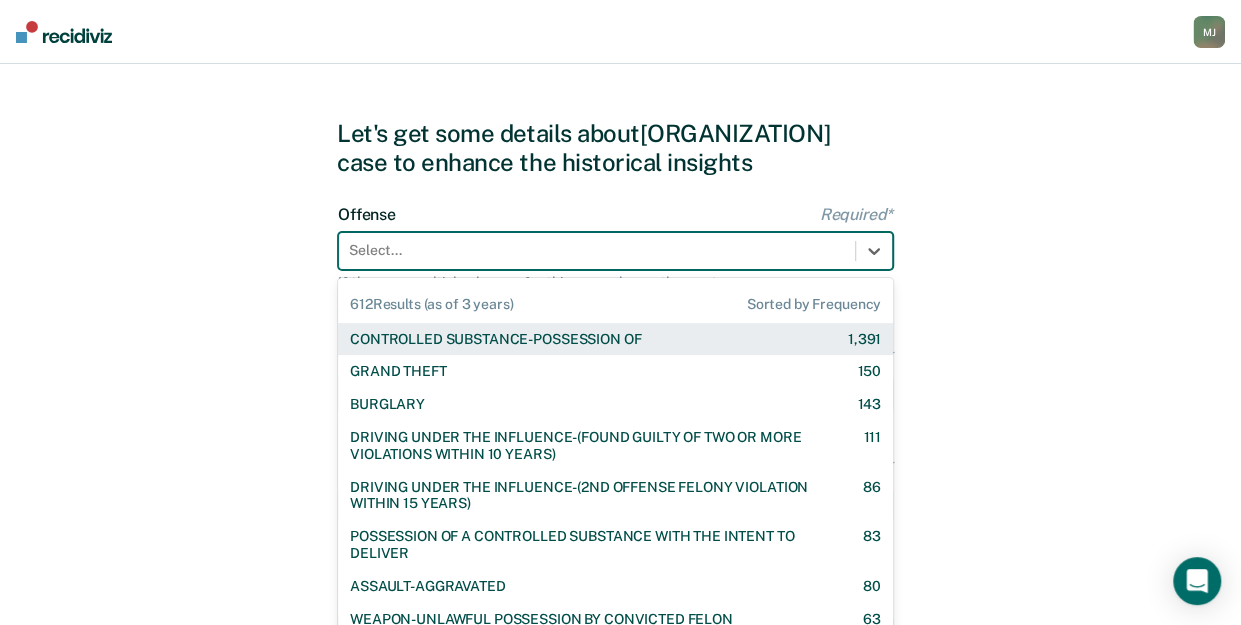 click on "[OFFENSE_DATA]" at bounding box center (615, 264) 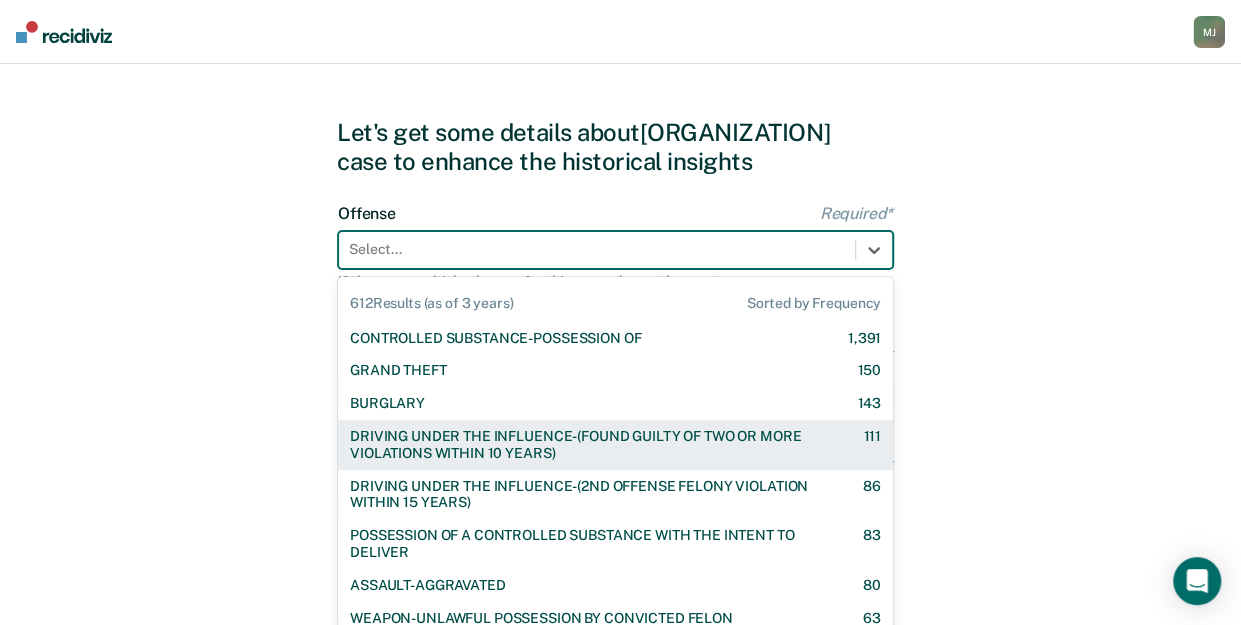 click on "DRIVING UNDER THE INFLUENCE-(FOUND GUILTY OF TWO OR MORE VIOLATIONS WITHIN 10 YEARS)" at bounding box center (589, 445) 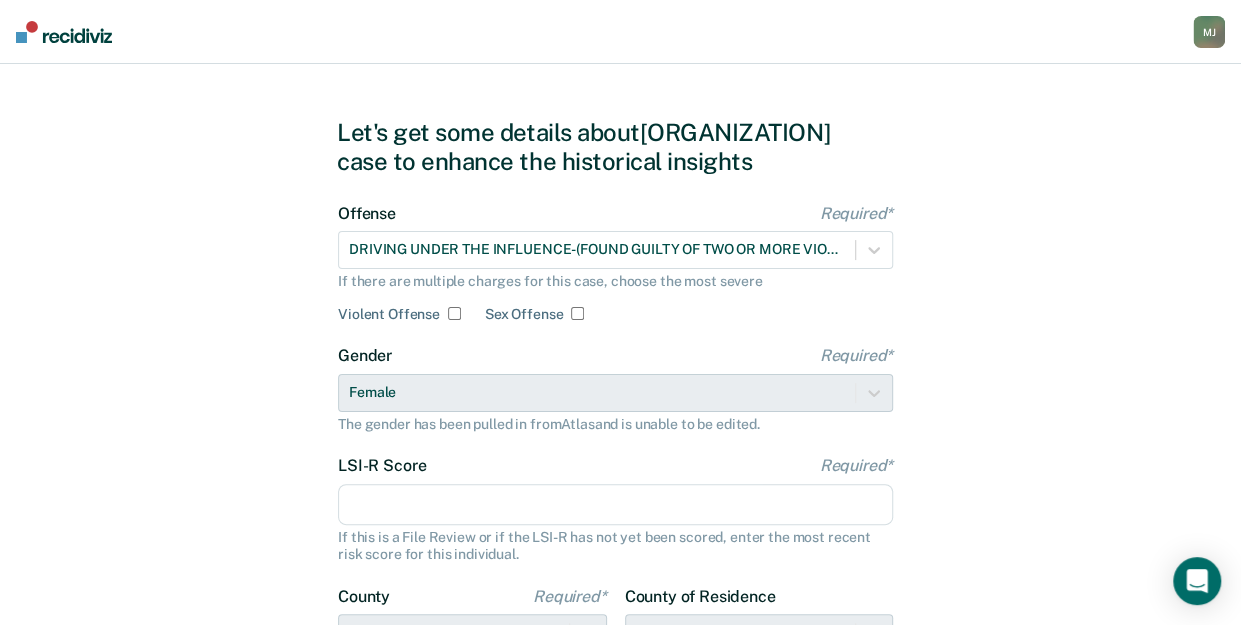 click on "LSI-R Score  Required*" at bounding box center (615, 505) 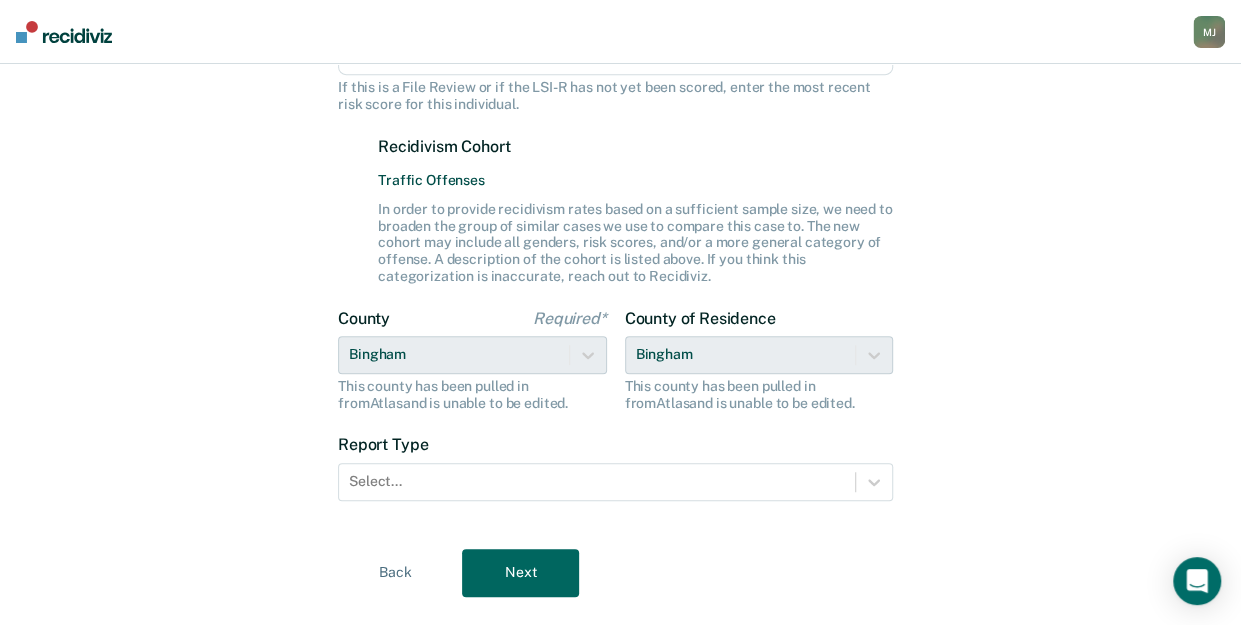 scroll, scrollTop: 510, scrollLeft: 0, axis: vertical 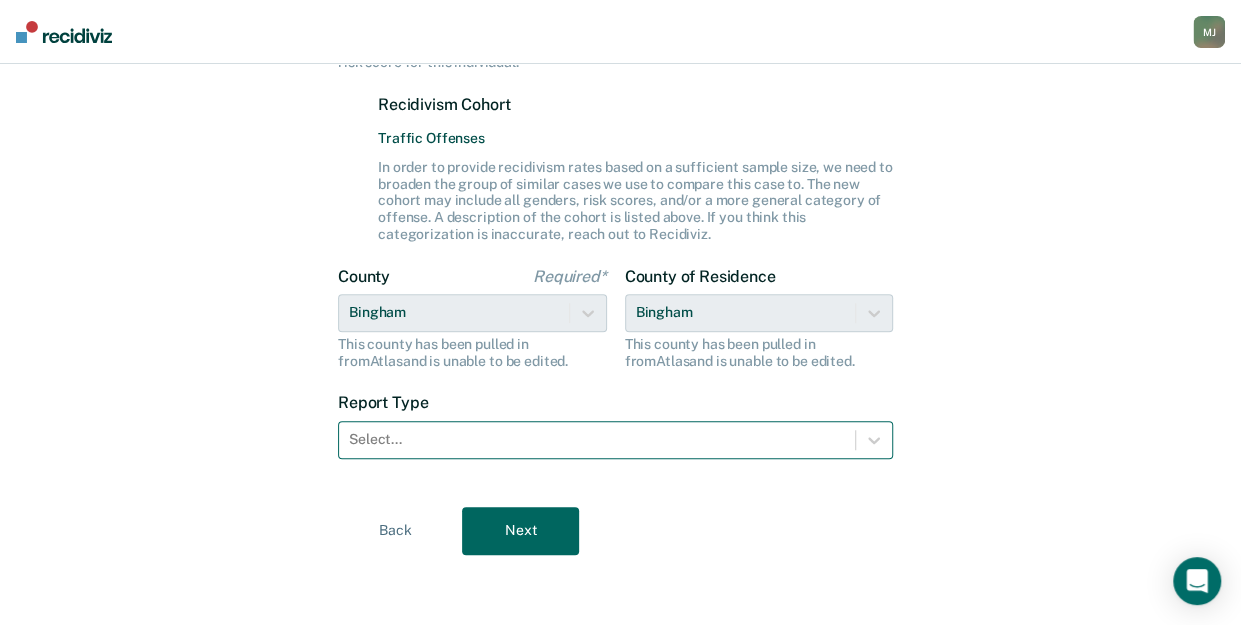 type on "37" 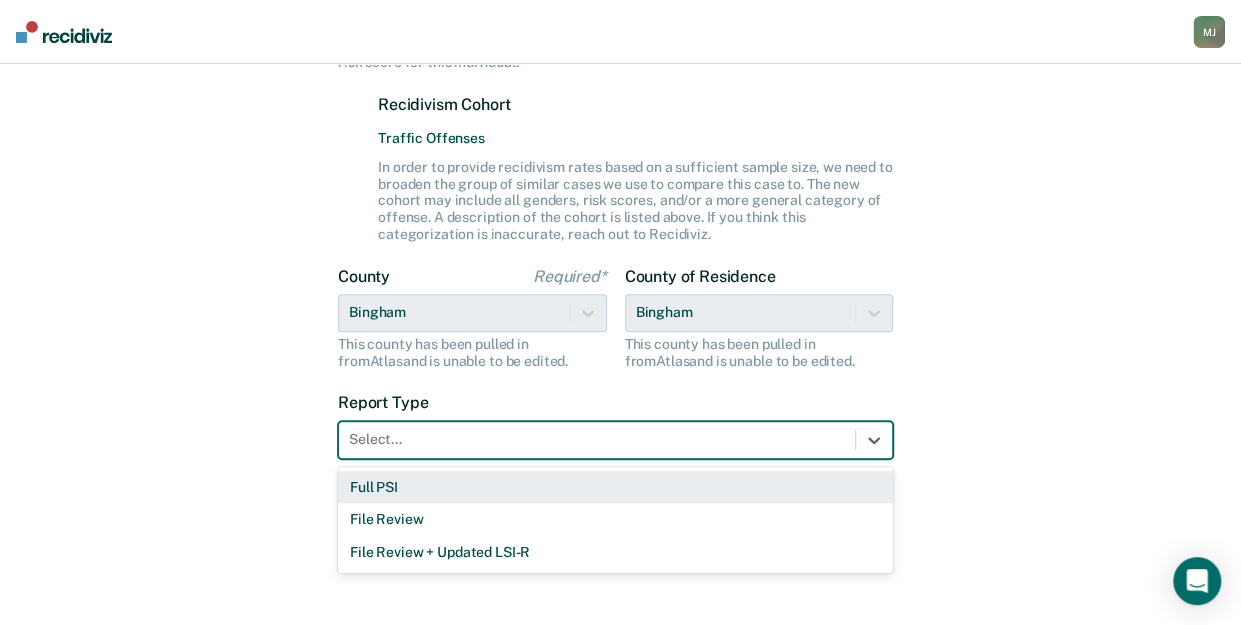 click at bounding box center [597, 439] 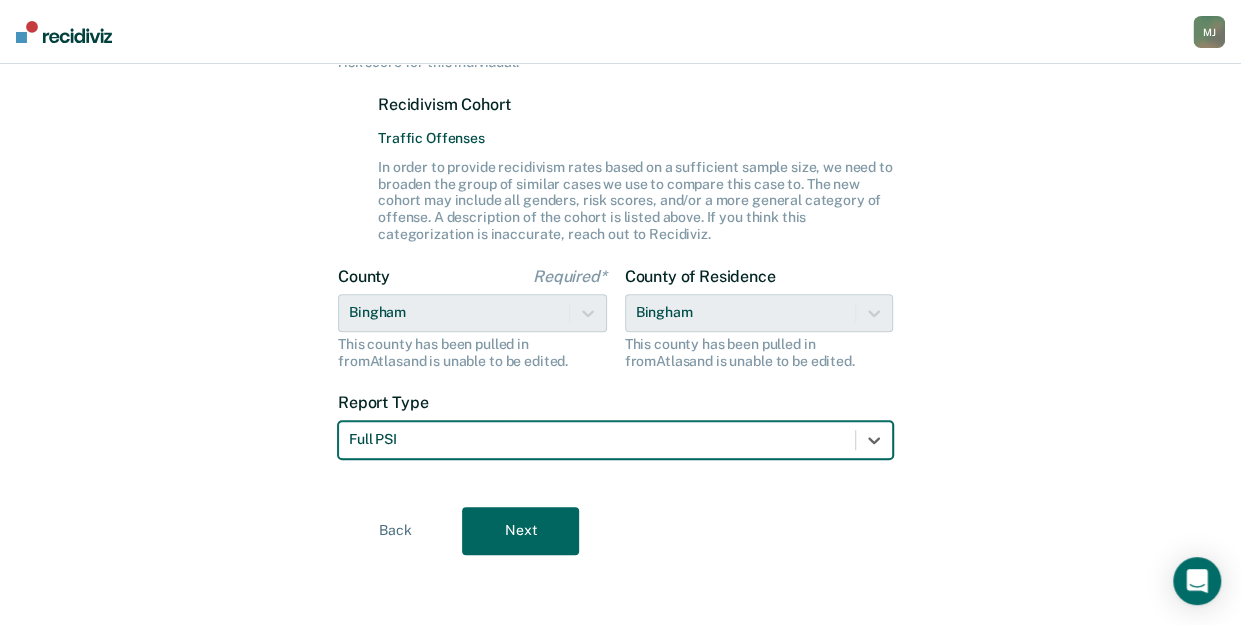 click on "Next" at bounding box center [520, 531] 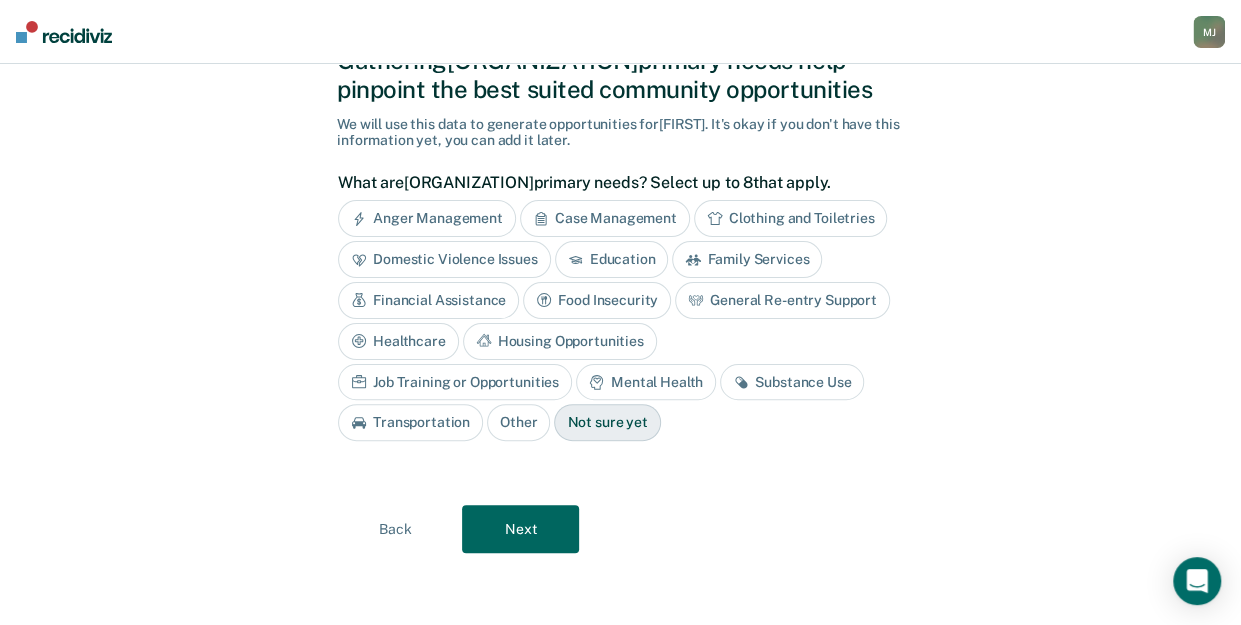 scroll, scrollTop: 86, scrollLeft: 0, axis: vertical 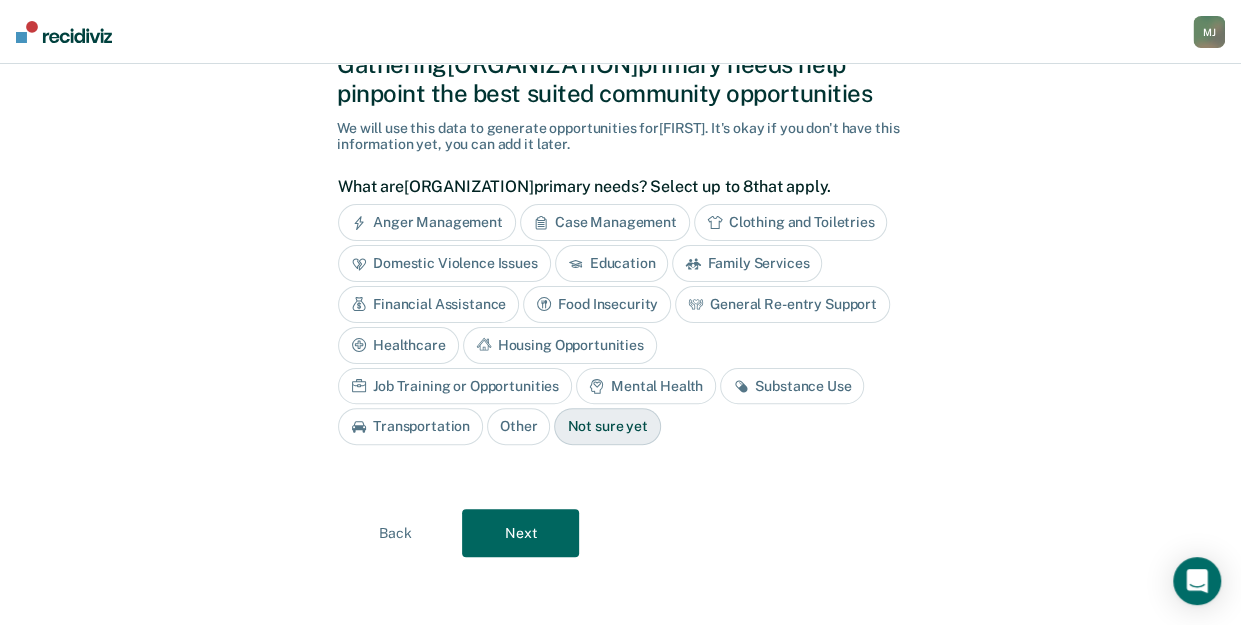 click on "Next" at bounding box center [520, 533] 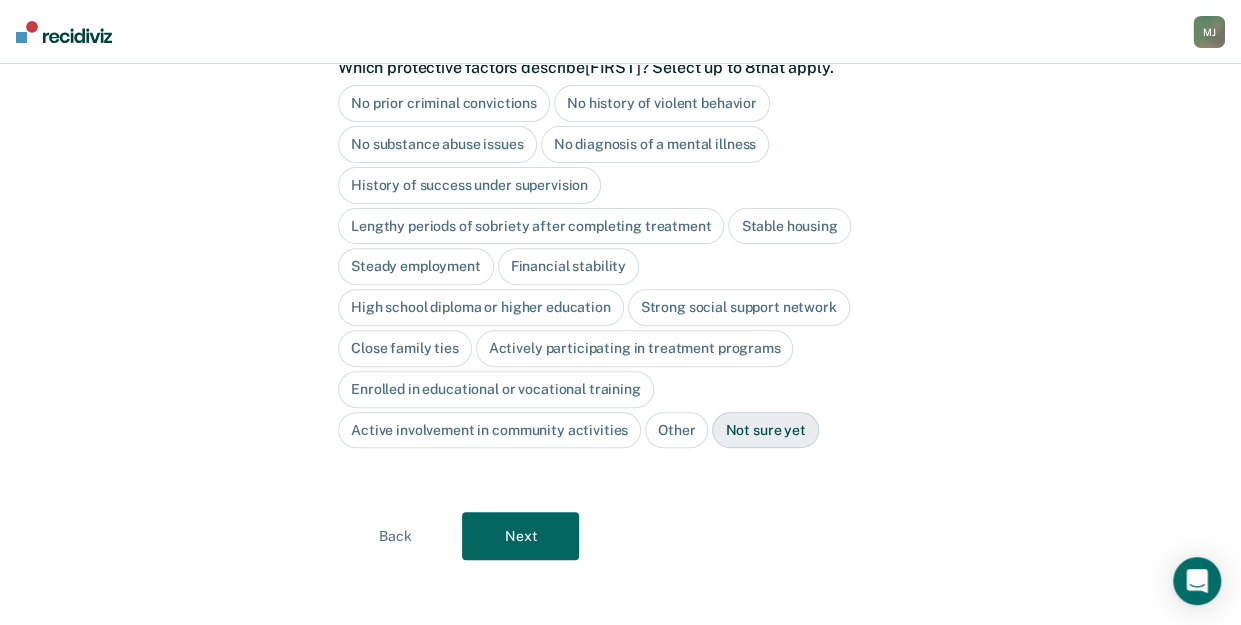 click on "Next" at bounding box center (520, 536) 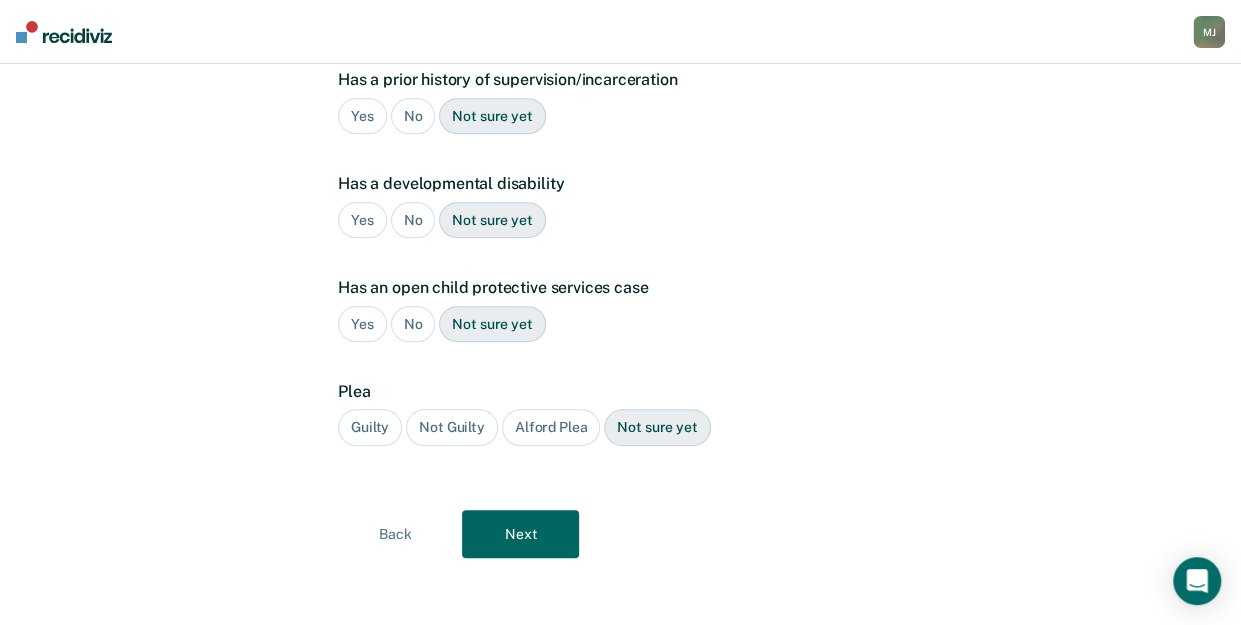 click on "Next" at bounding box center [520, 534] 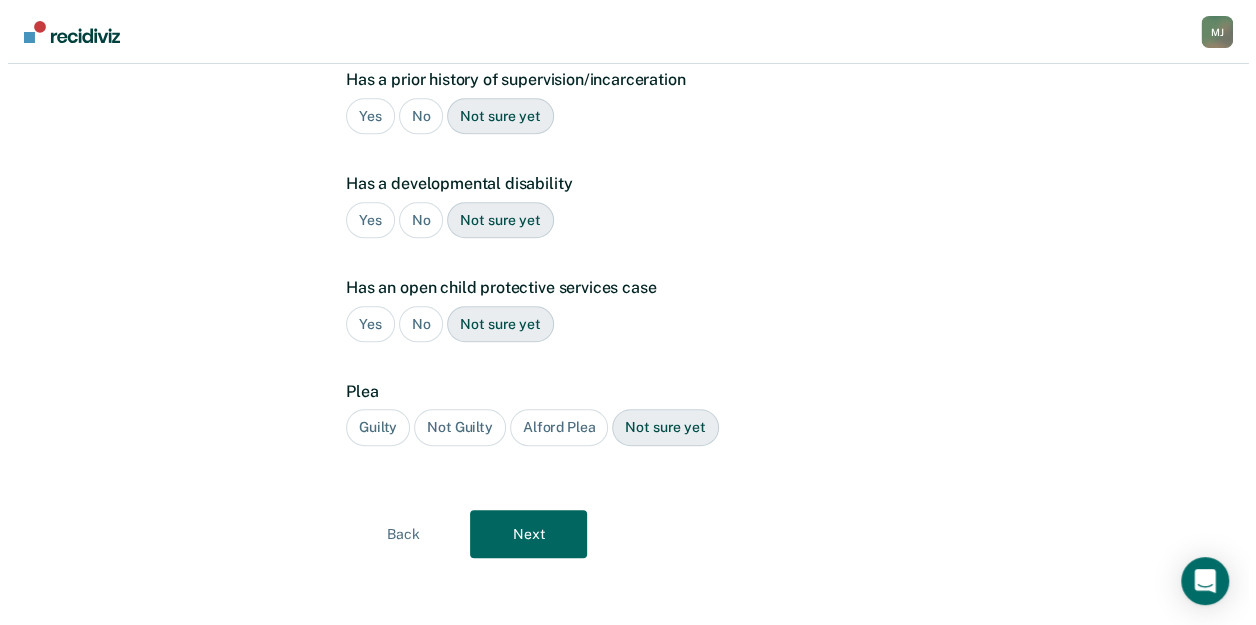 scroll, scrollTop: 0, scrollLeft: 0, axis: both 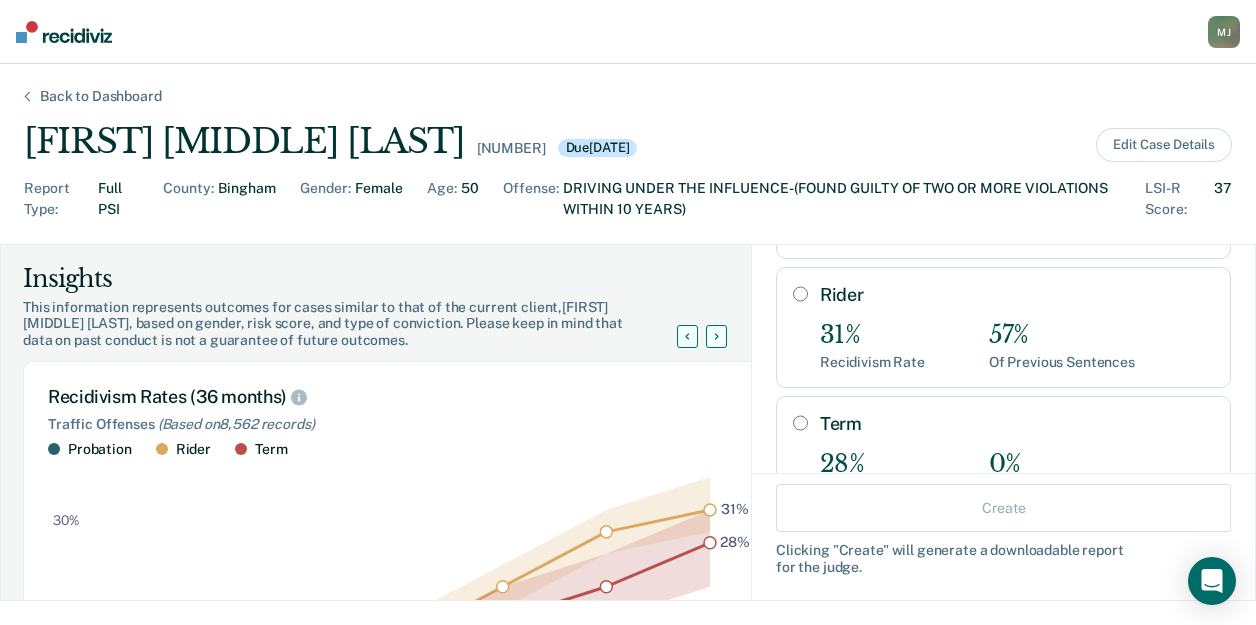 click on "Rider" at bounding box center (800, 294) 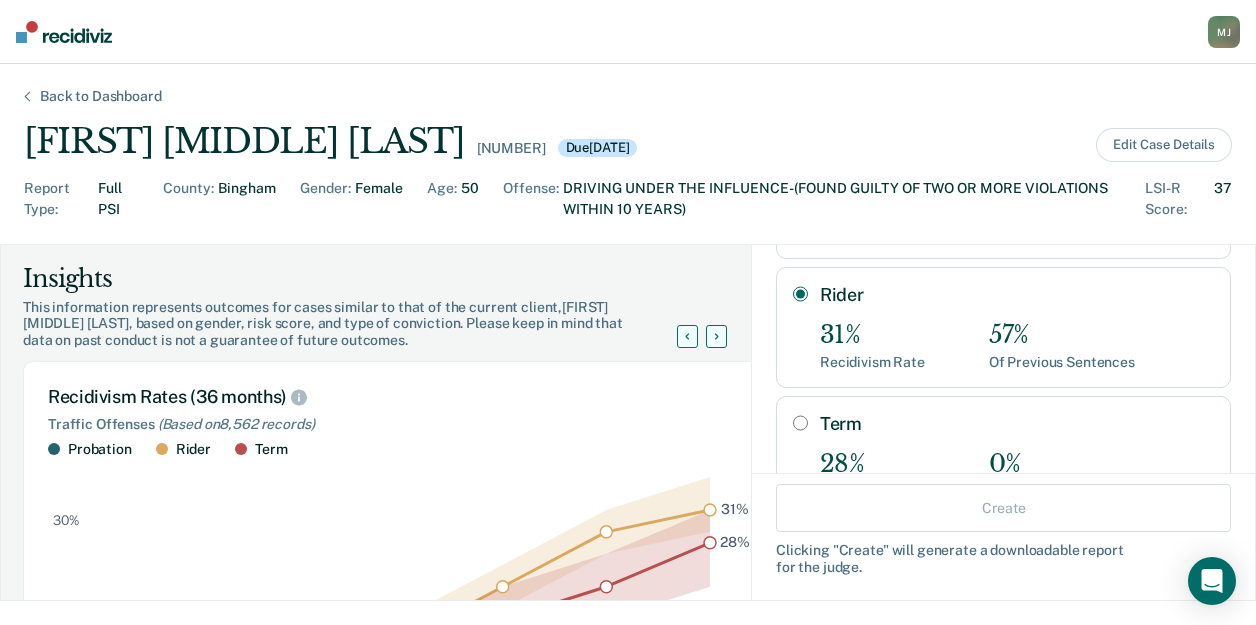 radio on "true" 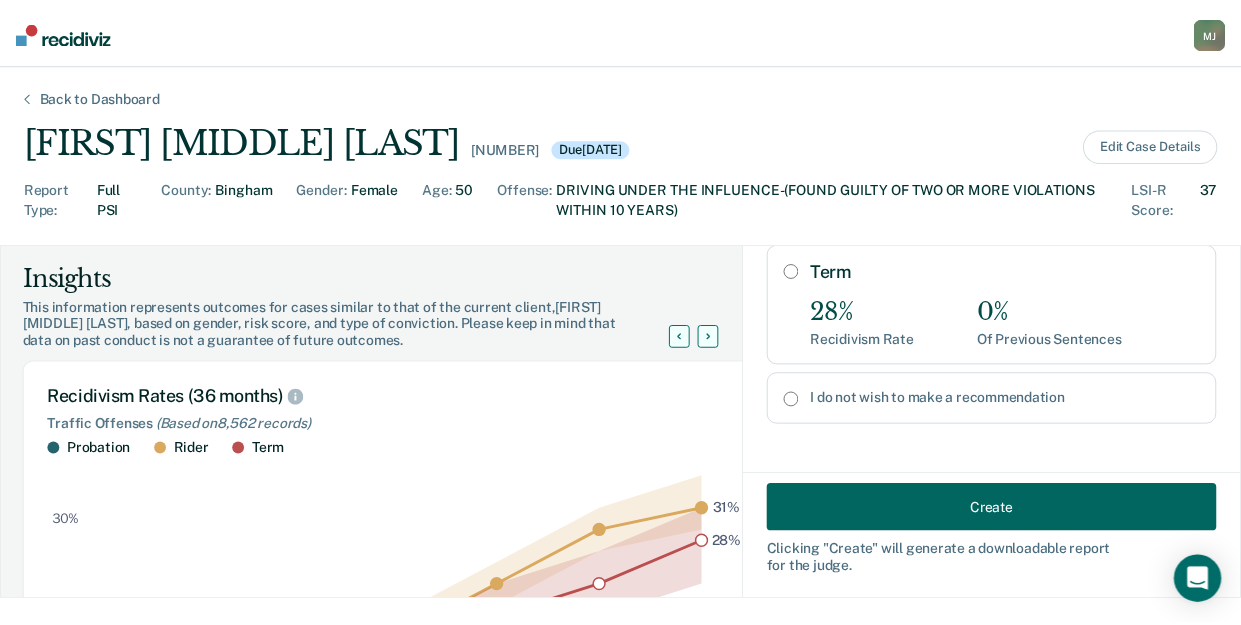 scroll, scrollTop: 366, scrollLeft: 0, axis: vertical 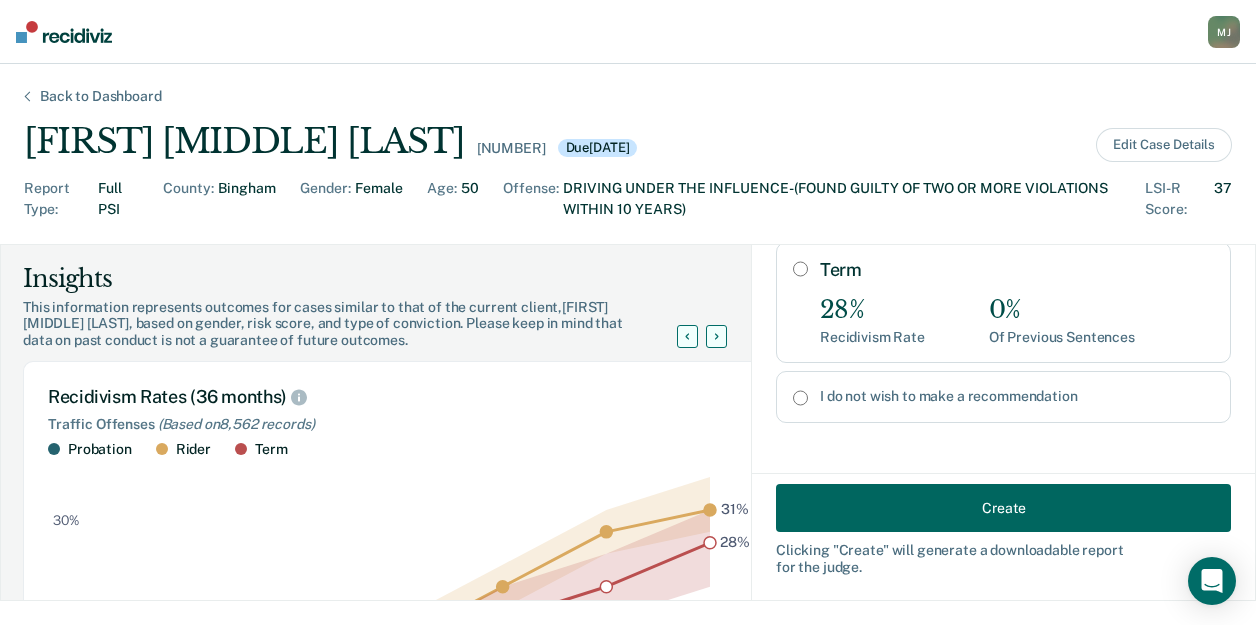 click on "I do not wish to make a recommendation" at bounding box center (800, 398) 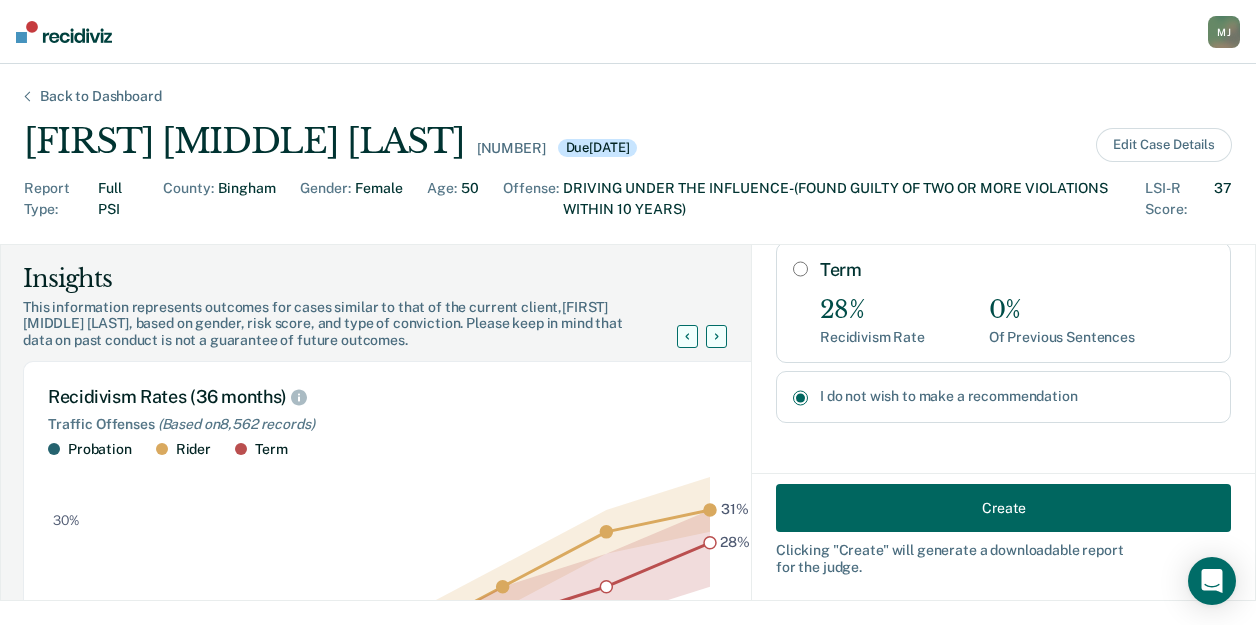 radio on "true" 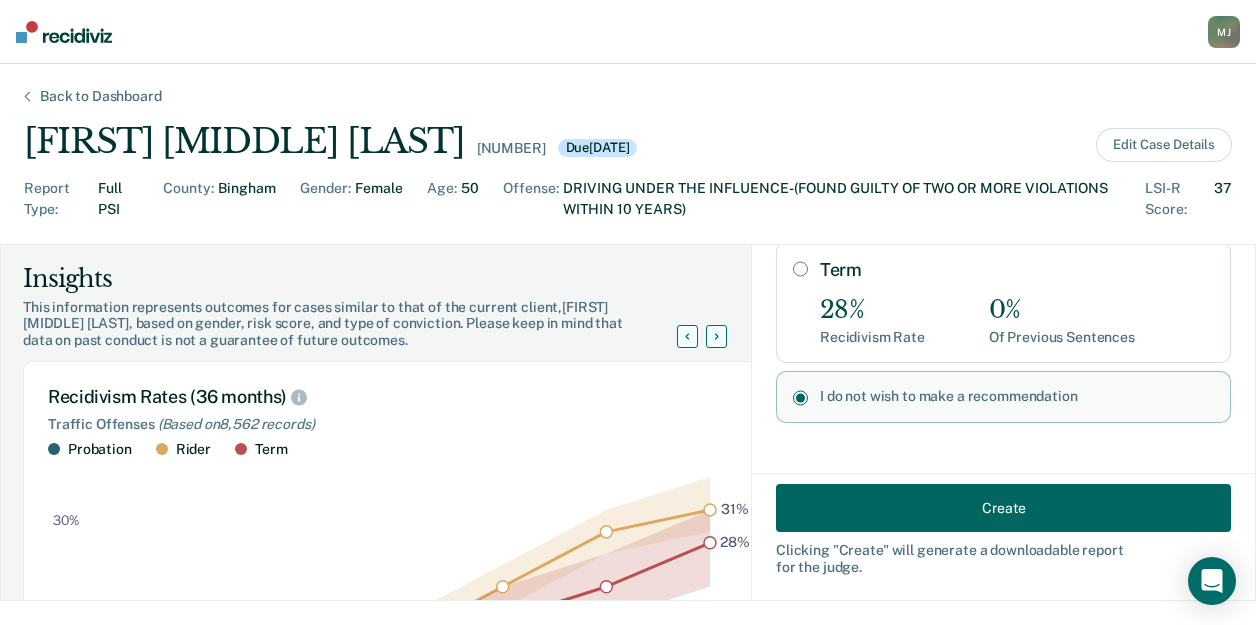 click on "Create" at bounding box center (1003, 508) 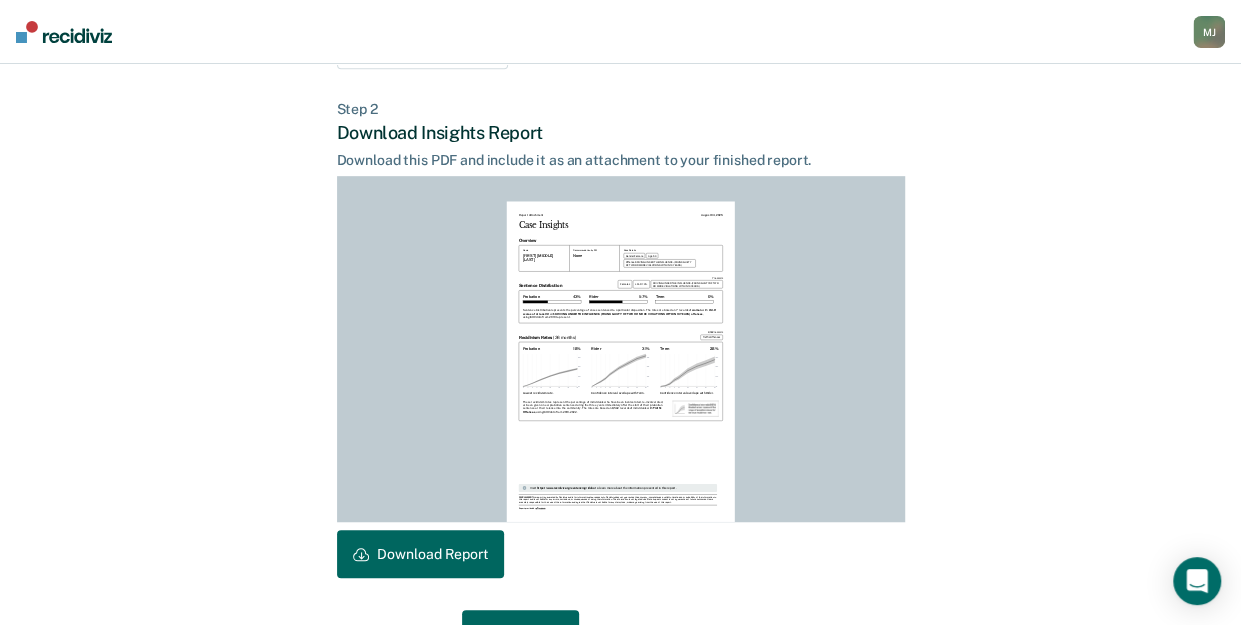 scroll, scrollTop: 500, scrollLeft: 0, axis: vertical 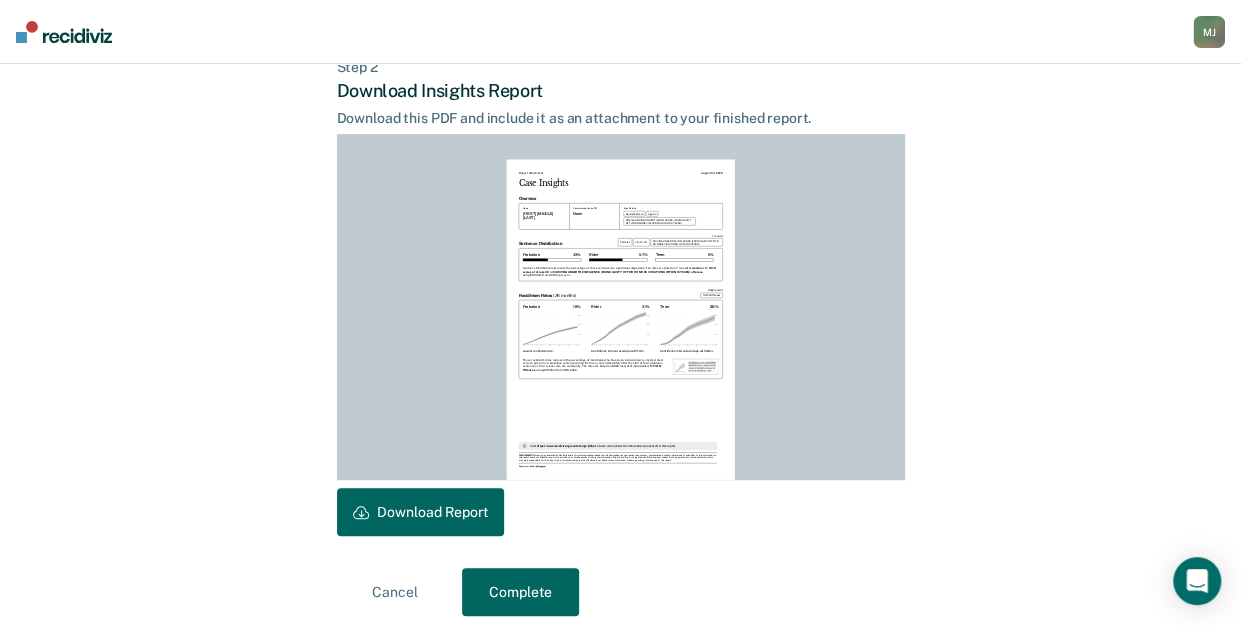 click on "Download Report" at bounding box center (420, 512) 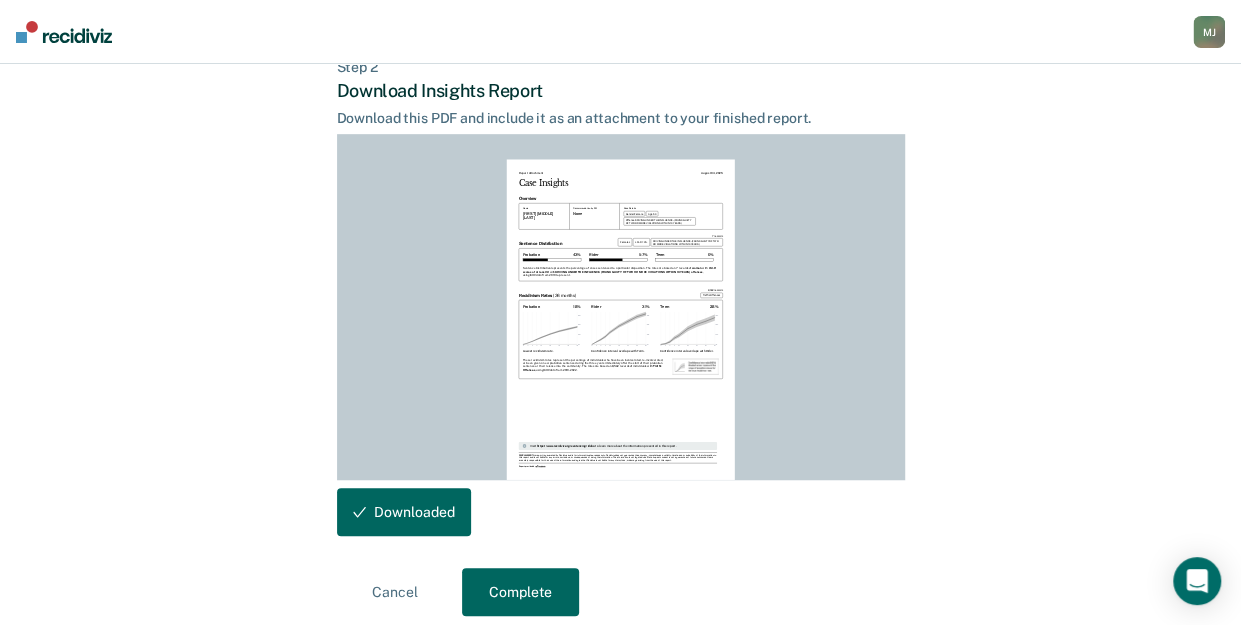 scroll, scrollTop: 0, scrollLeft: 0, axis: both 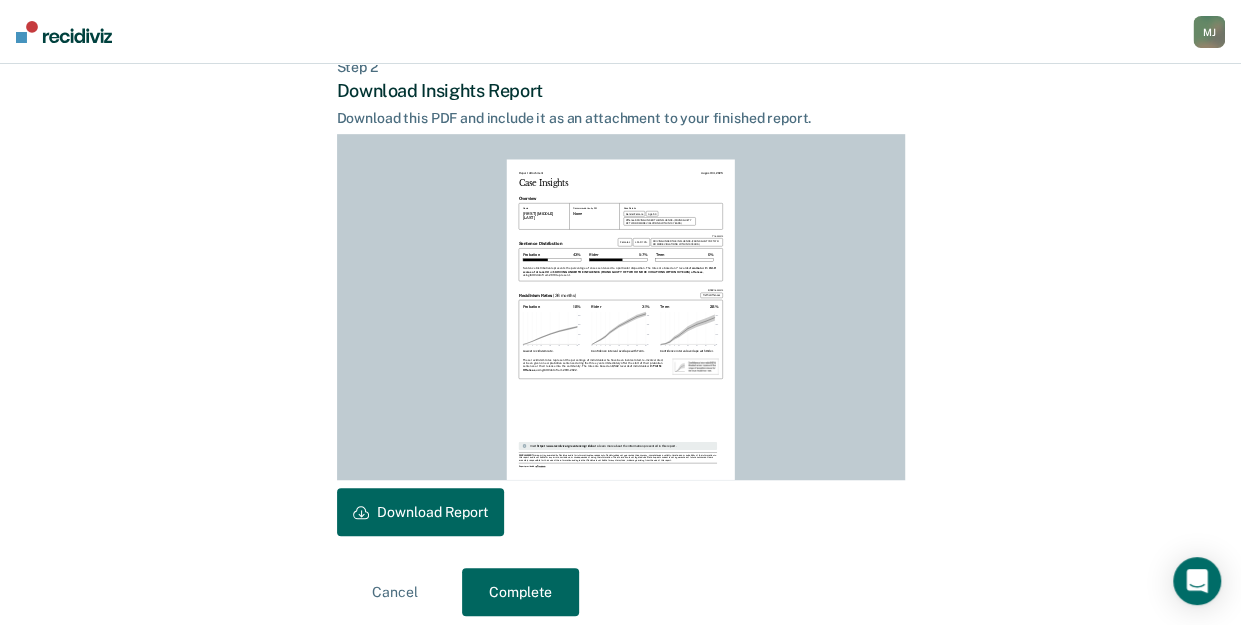 click on "Complete" at bounding box center [520, 592] 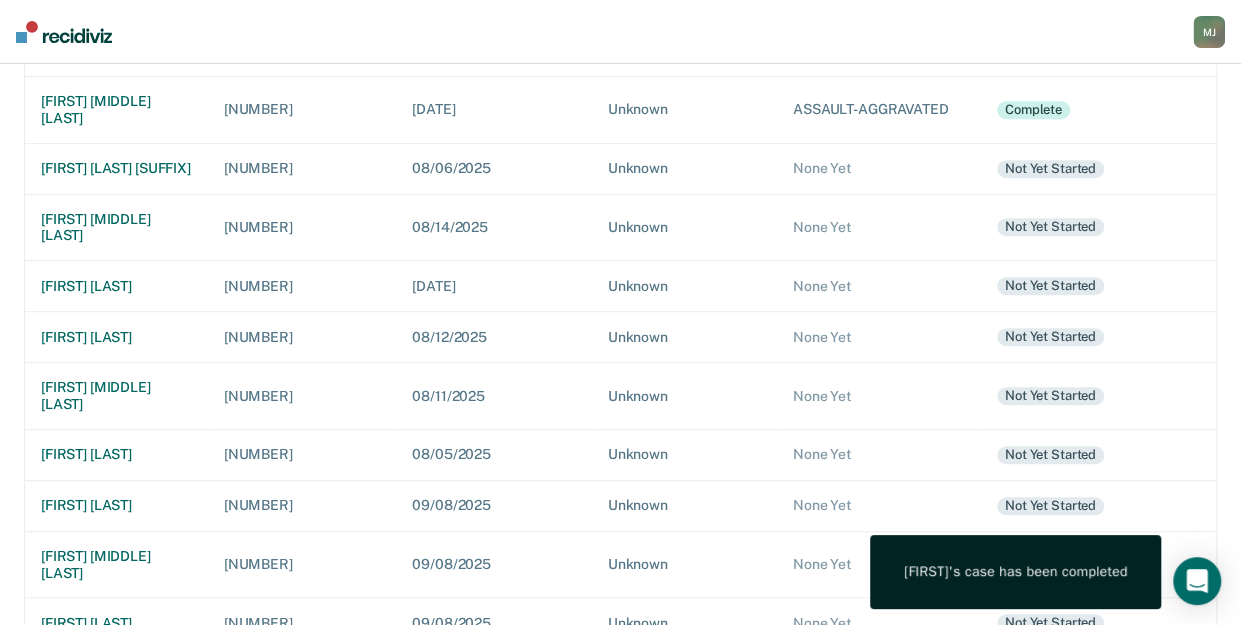 scroll, scrollTop: 0, scrollLeft: 0, axis: both 